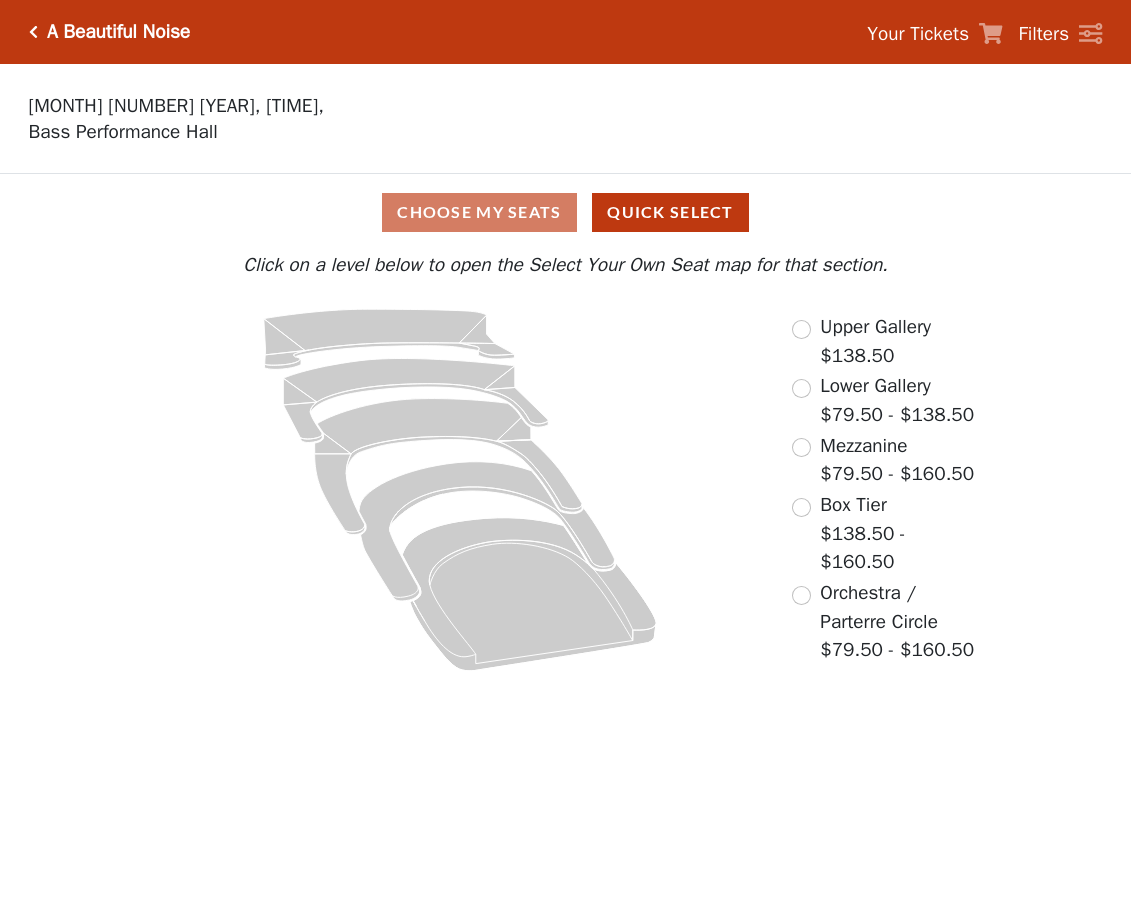 scroll, scrollTop: 0, scrollLeft: 0, axis: both 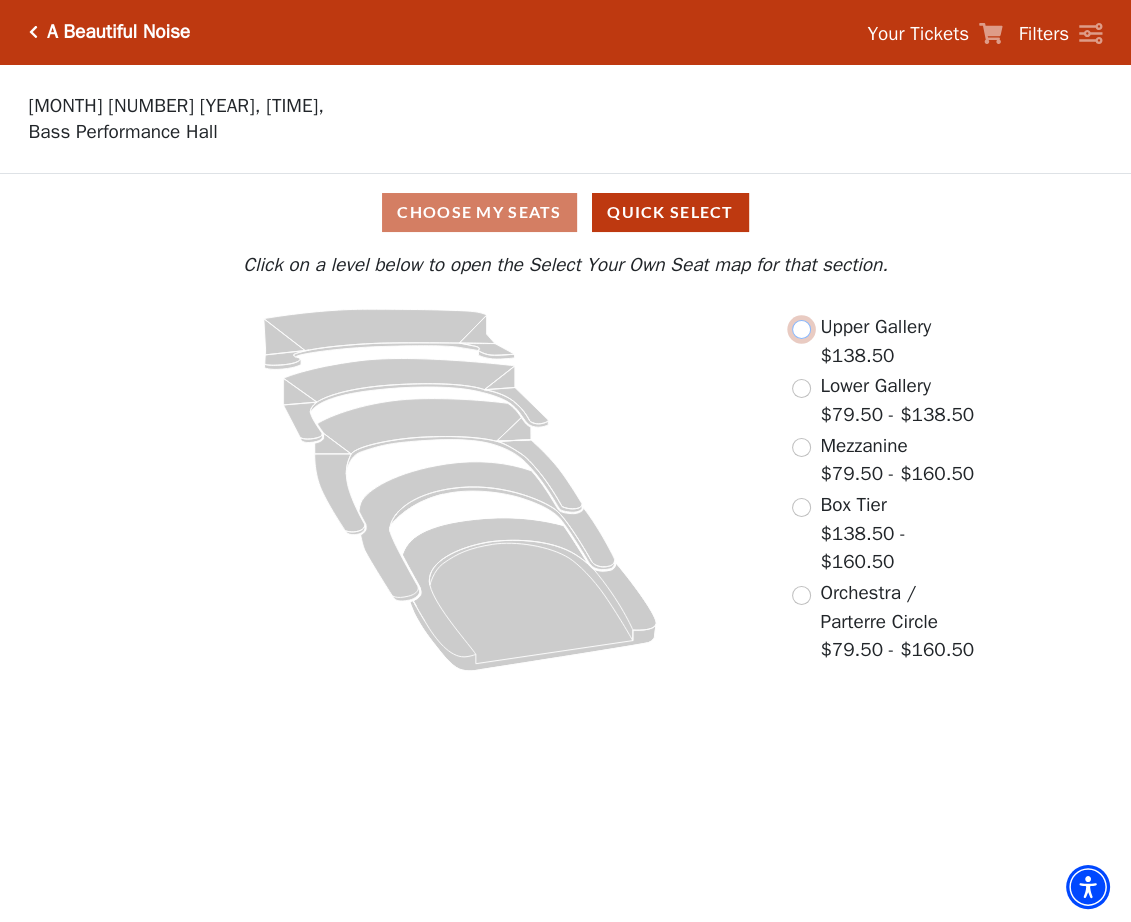 click at bounding box center (801, 329) 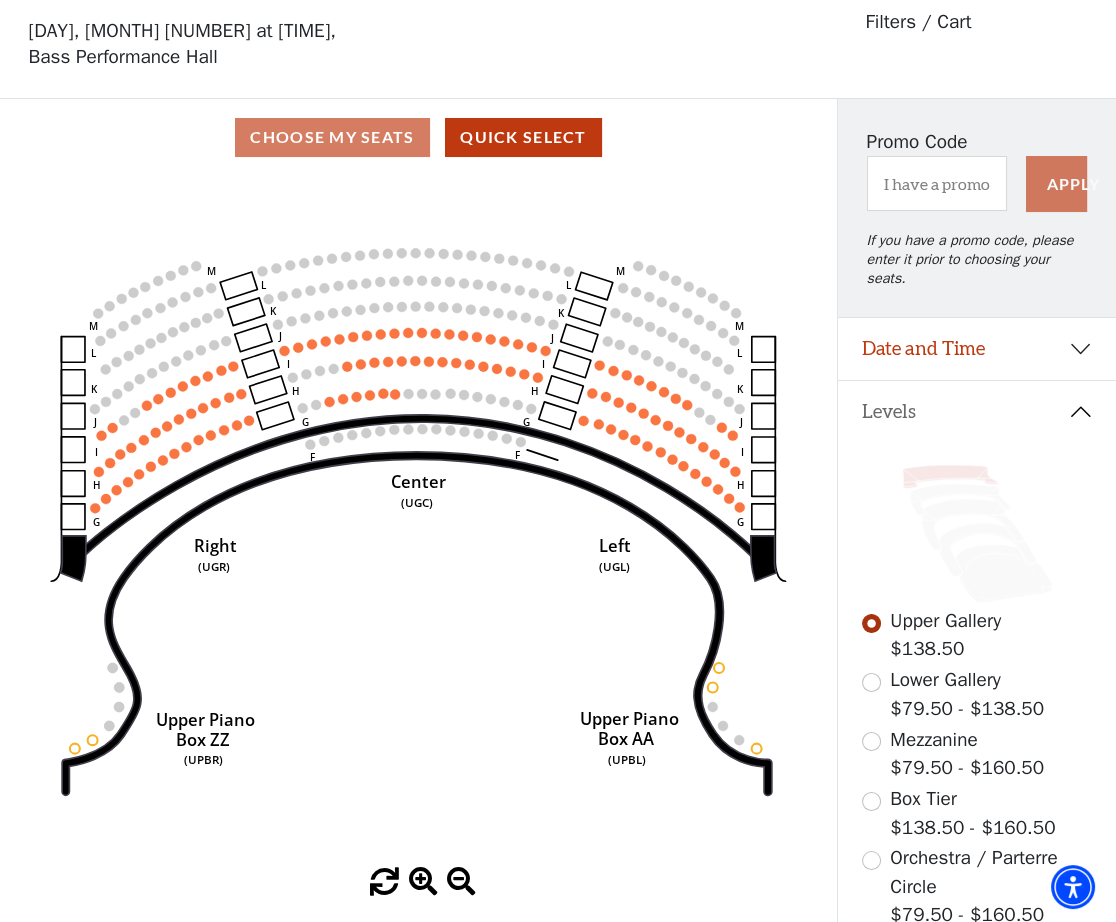 scroll, scrollTop: 92, scrollLeft: 0, axis: vertical 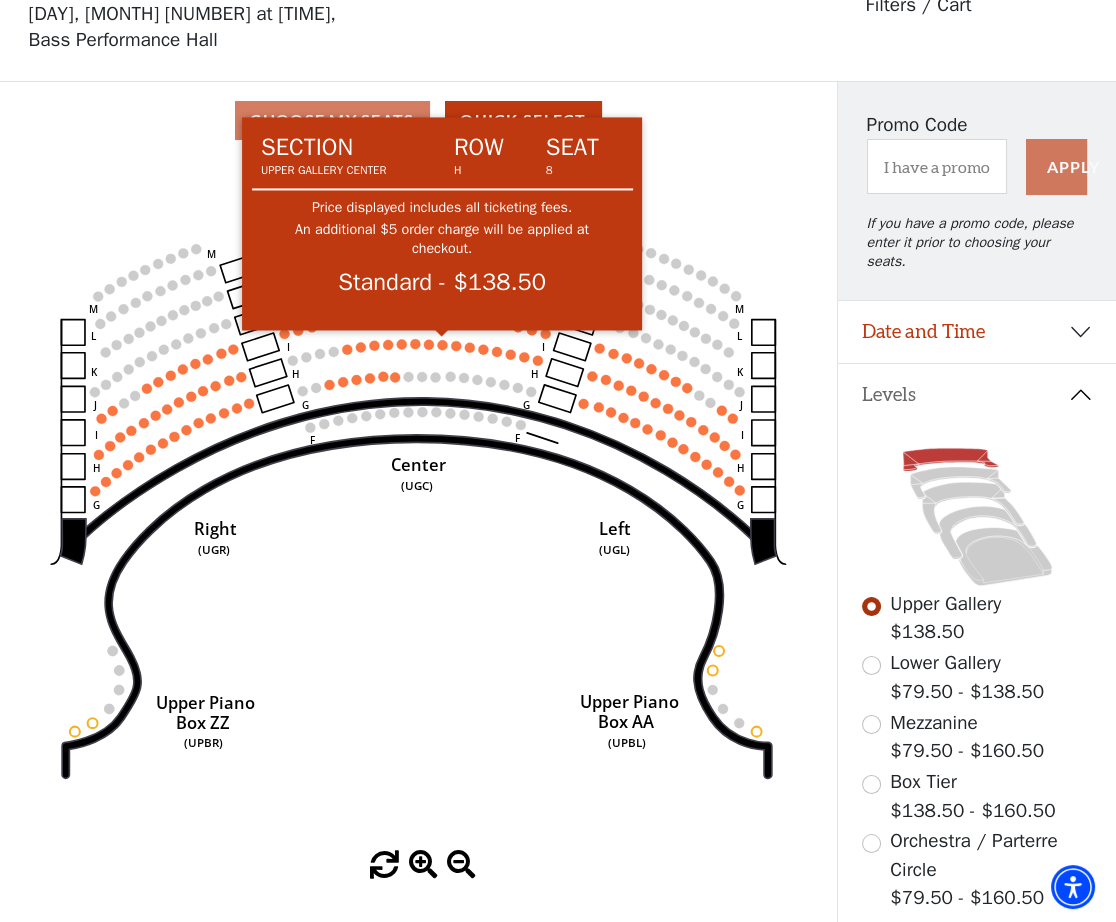 click 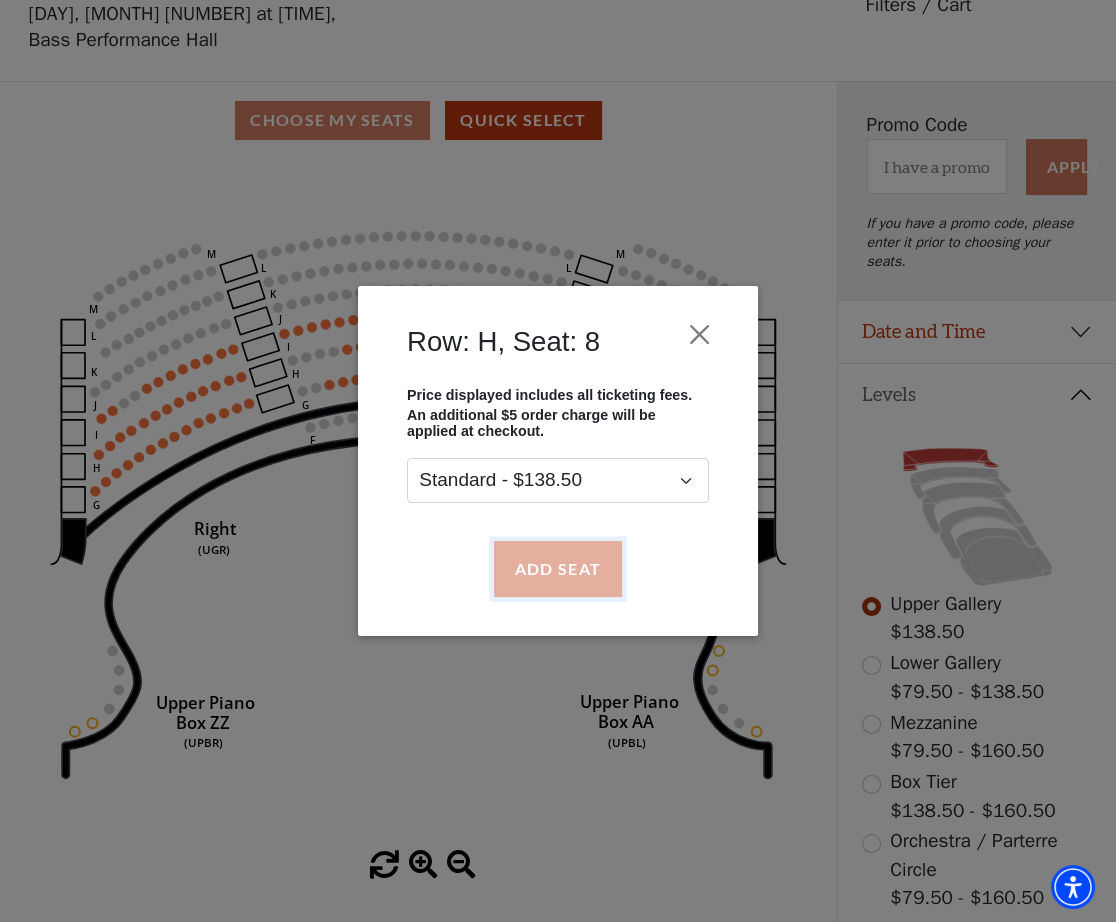 click on "Add Seat" at bounding box center (558, 569) 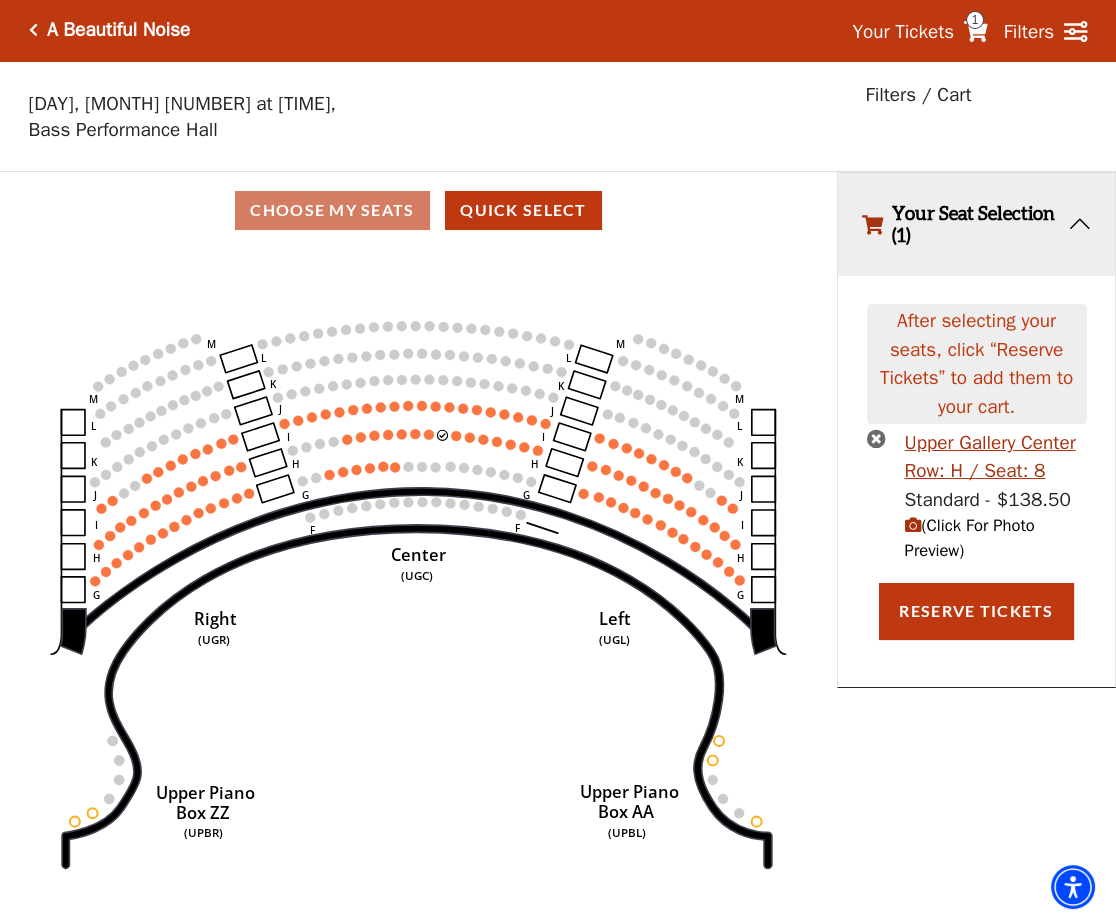 scroll, scrollTop: 0, scrollLeft: 0, axis: both 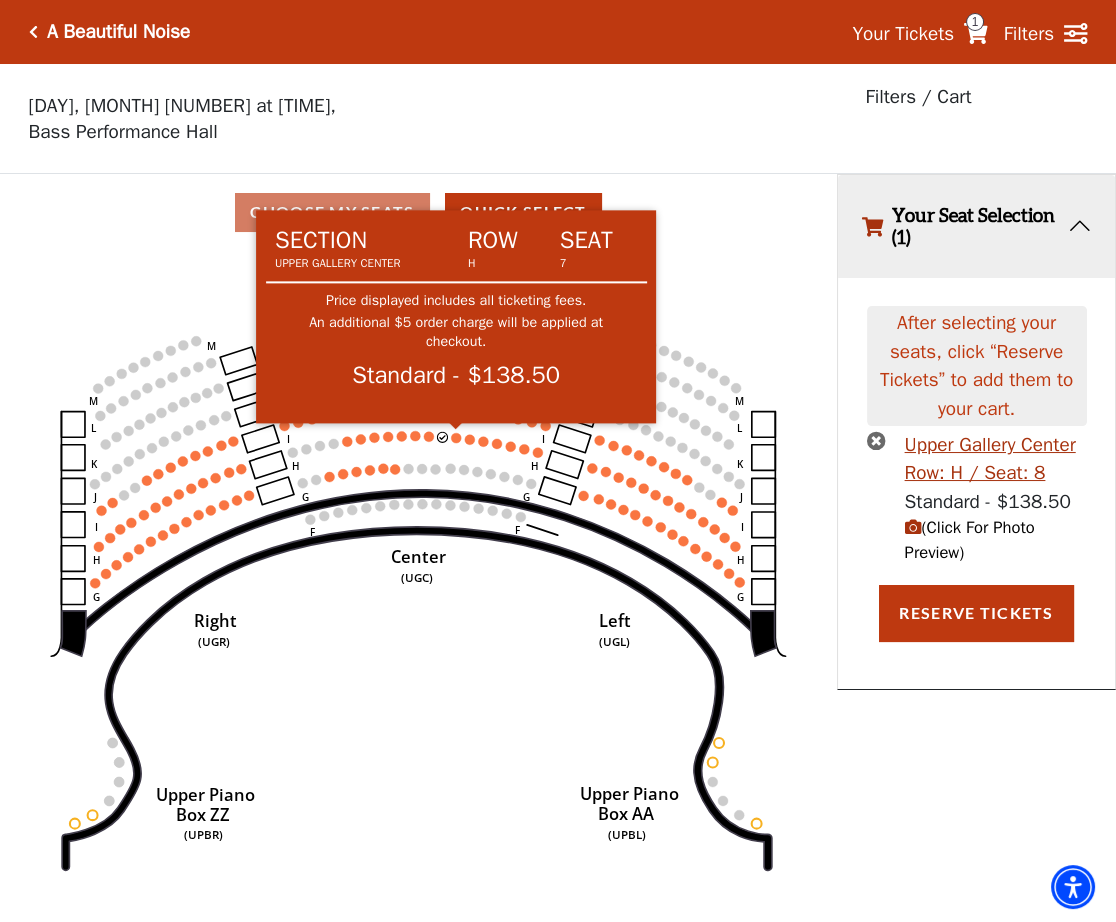 click 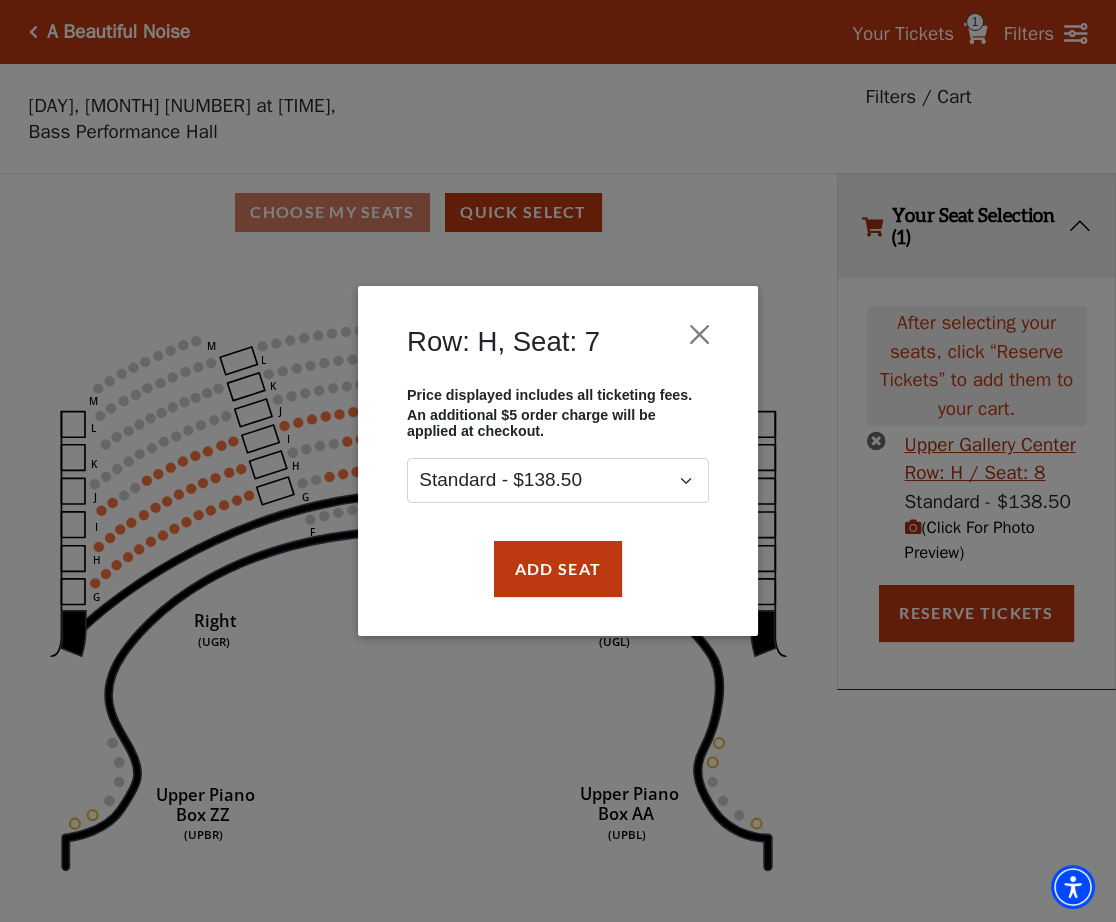 click on "Row: H, Seat: 7
Price displayed includes all ticketing fees.
An additional $5 order charge will be applied at checkout.
Standard - $138.50
Add Seat" at bounding box center (558, 461) 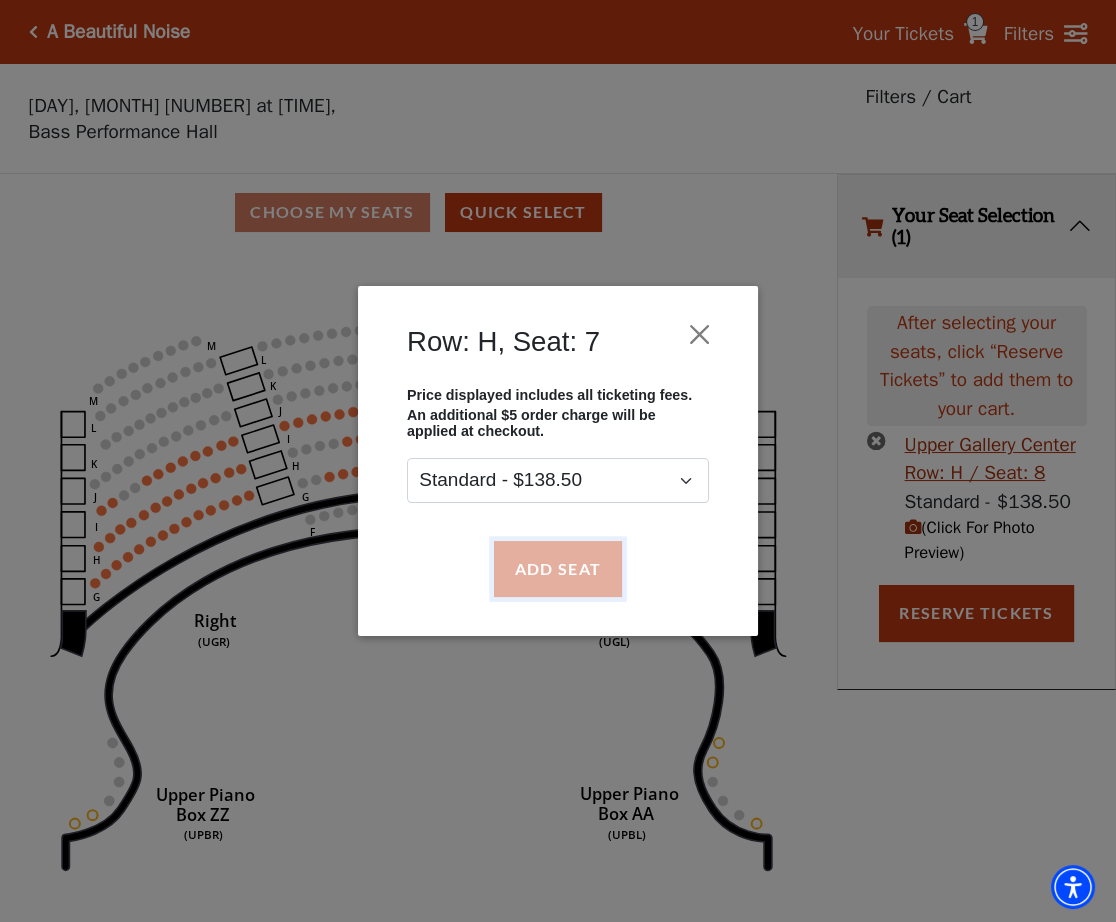click on "Add Seat" at bounding box center (558, 569) 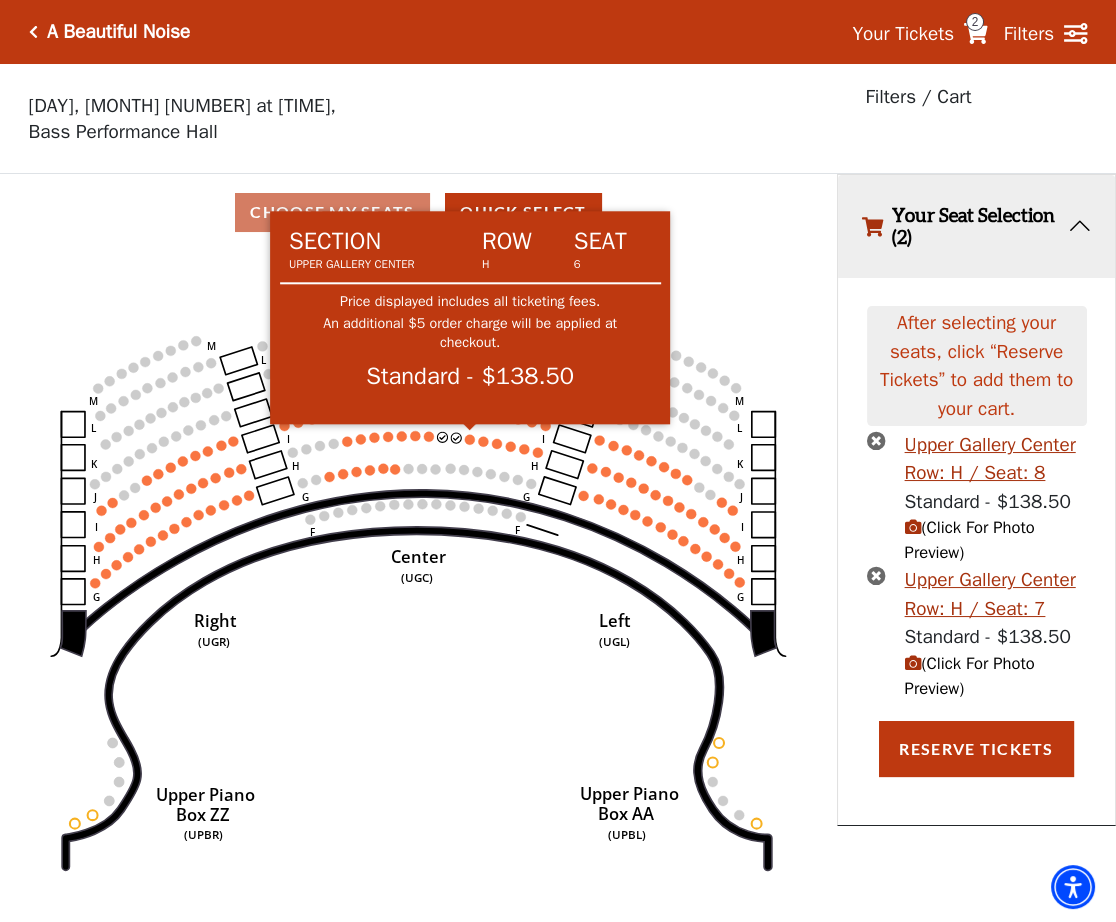 click 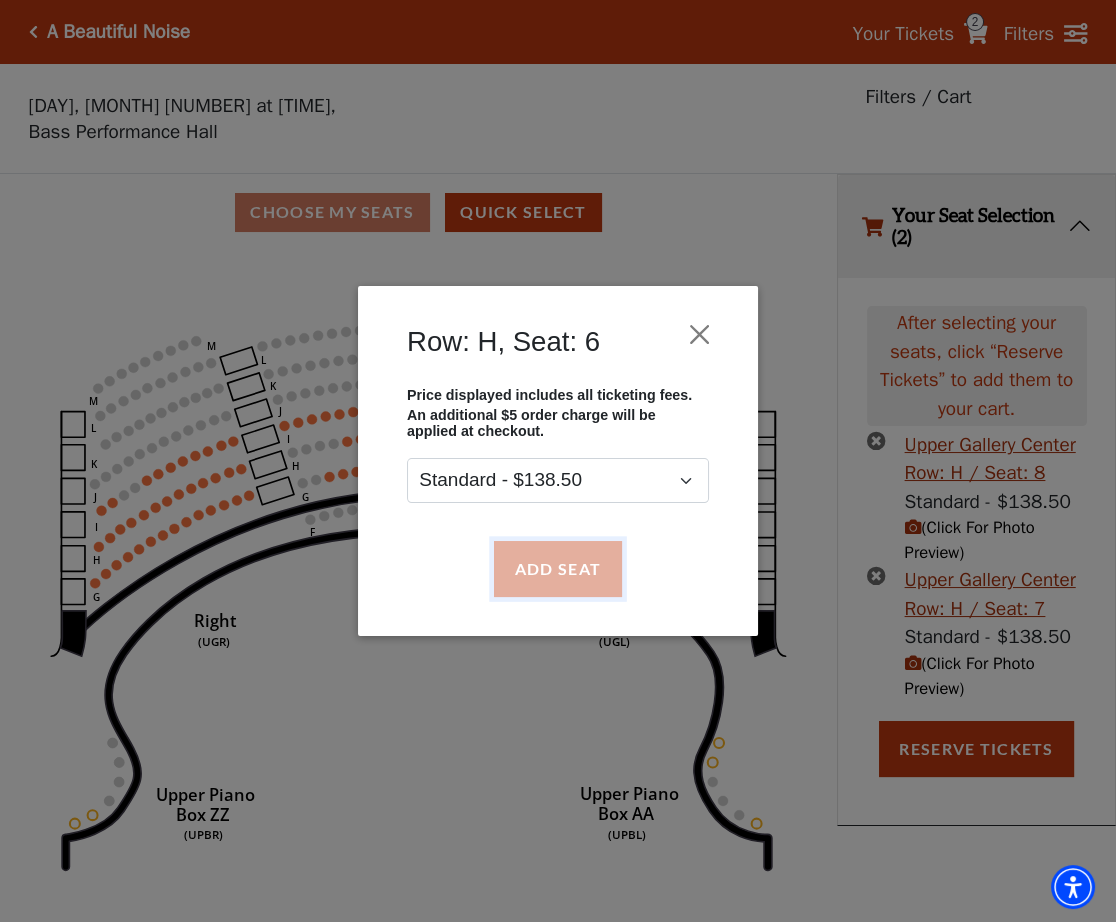 click on "Add Seat" at bounding box center (558, 569) 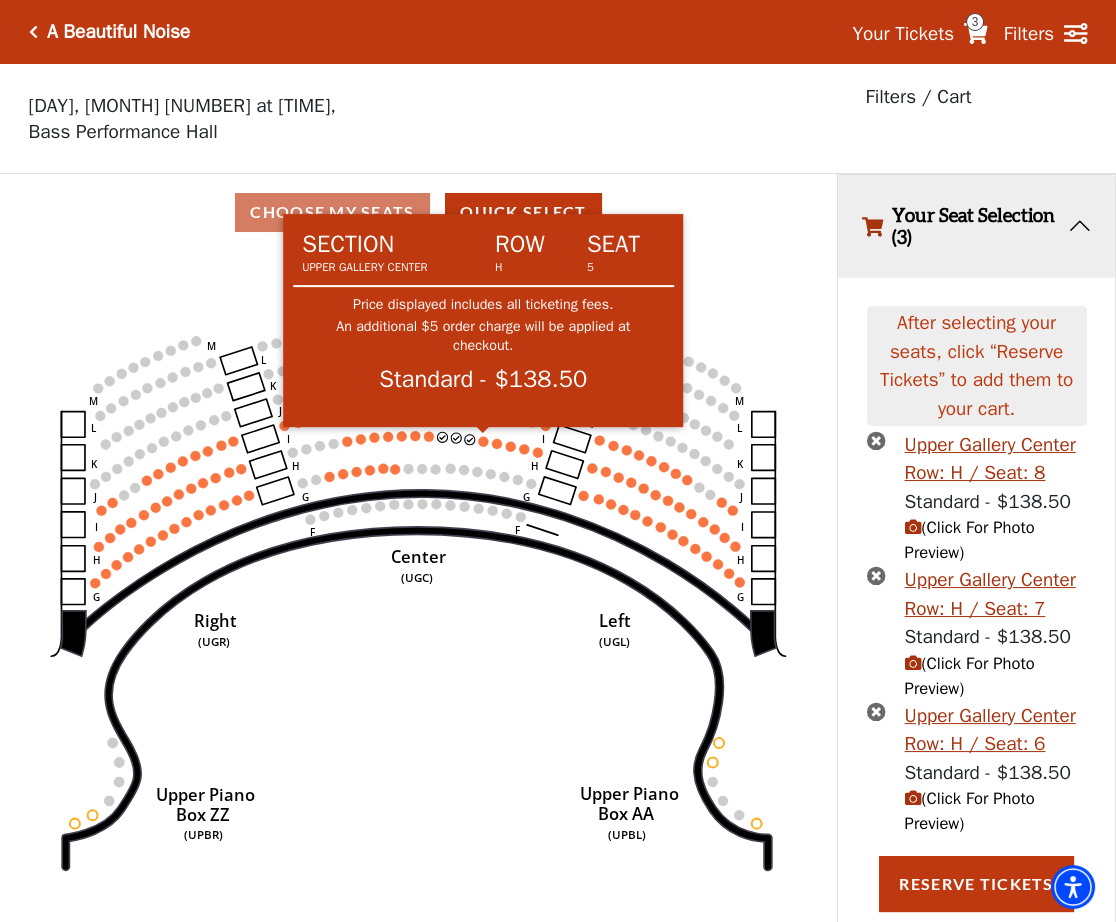 click 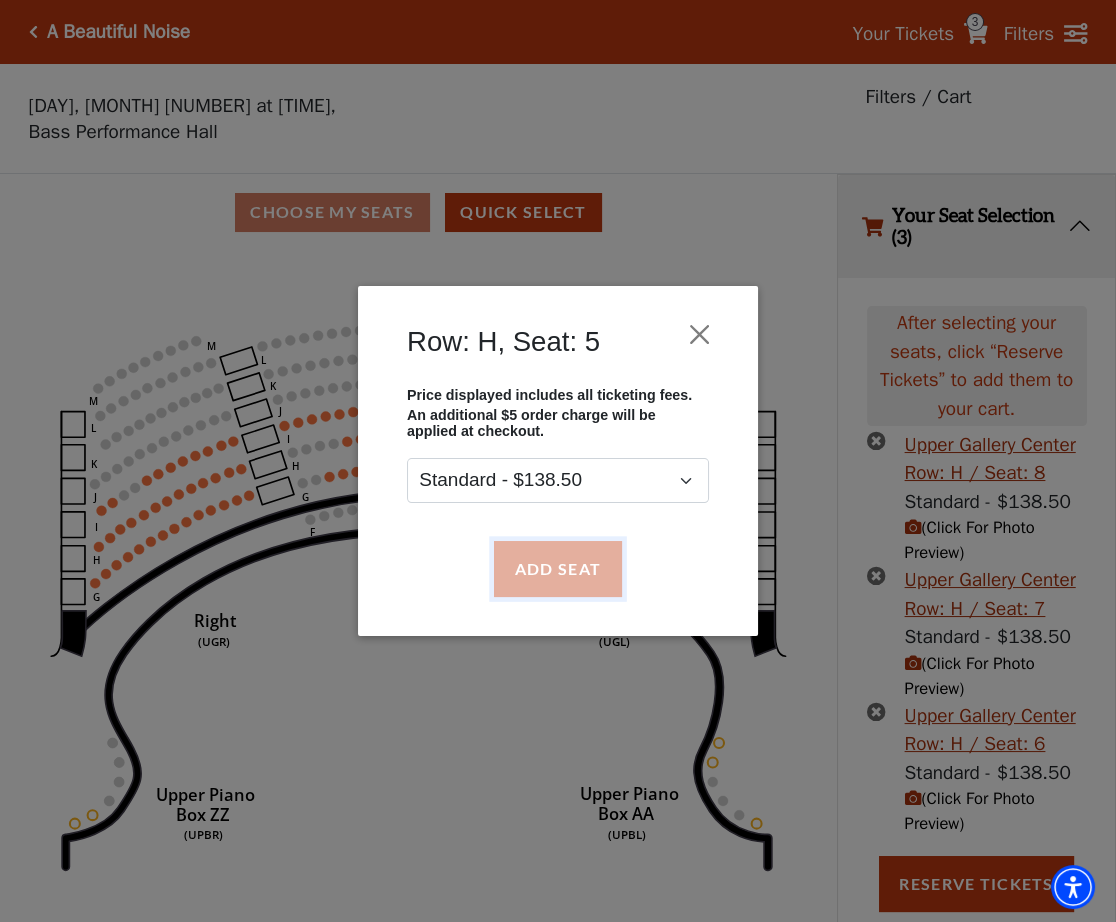 click on "Add Seat" at bounding box center [558, 569] 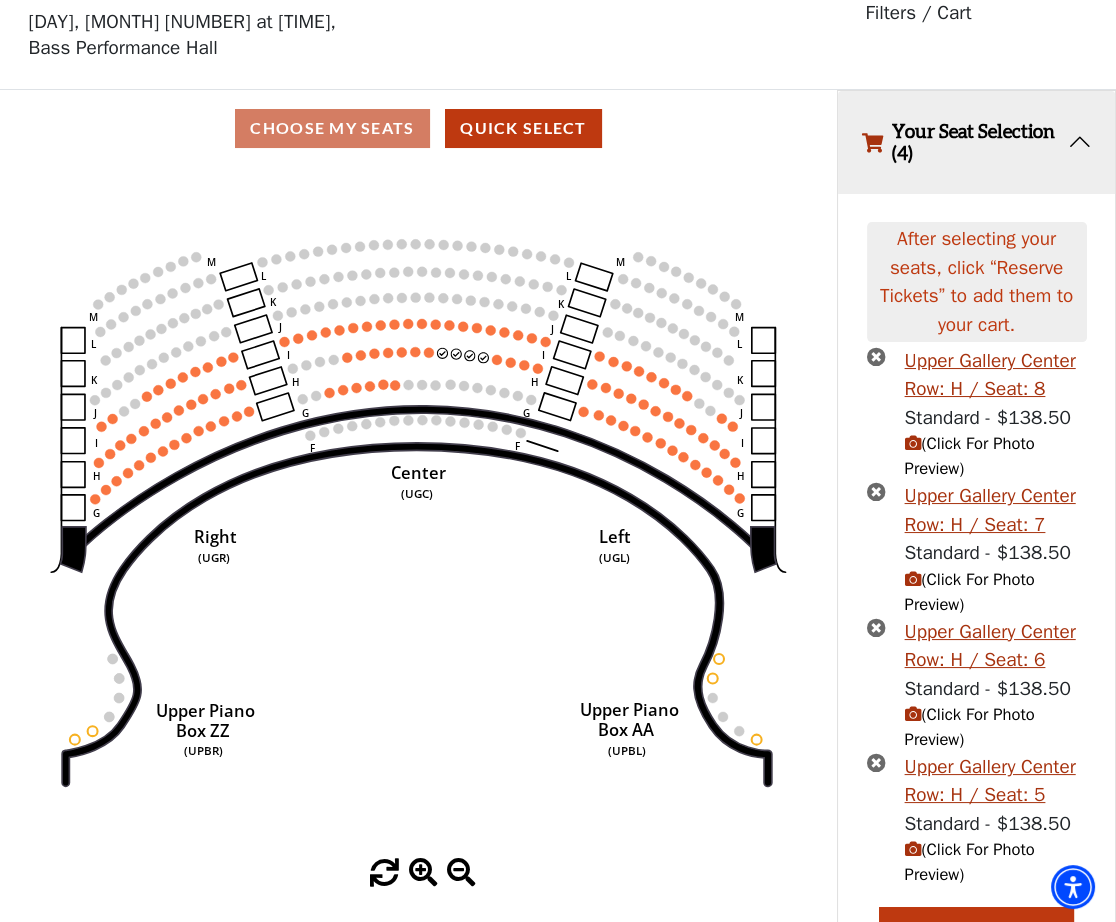 scroll, scrollTop: 123, scrollLeft: 0, axis: vertical 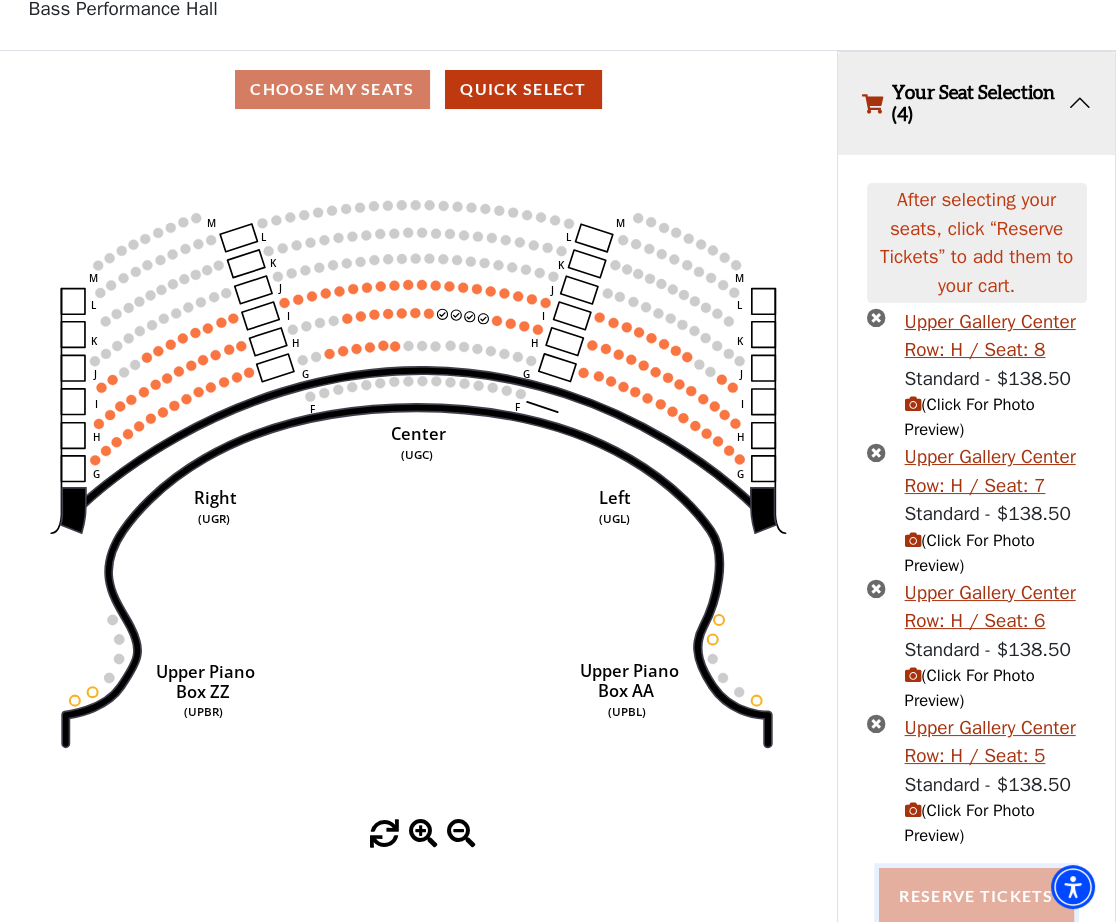 click on "Reserve Tickets" at bounding box center (976, 896) 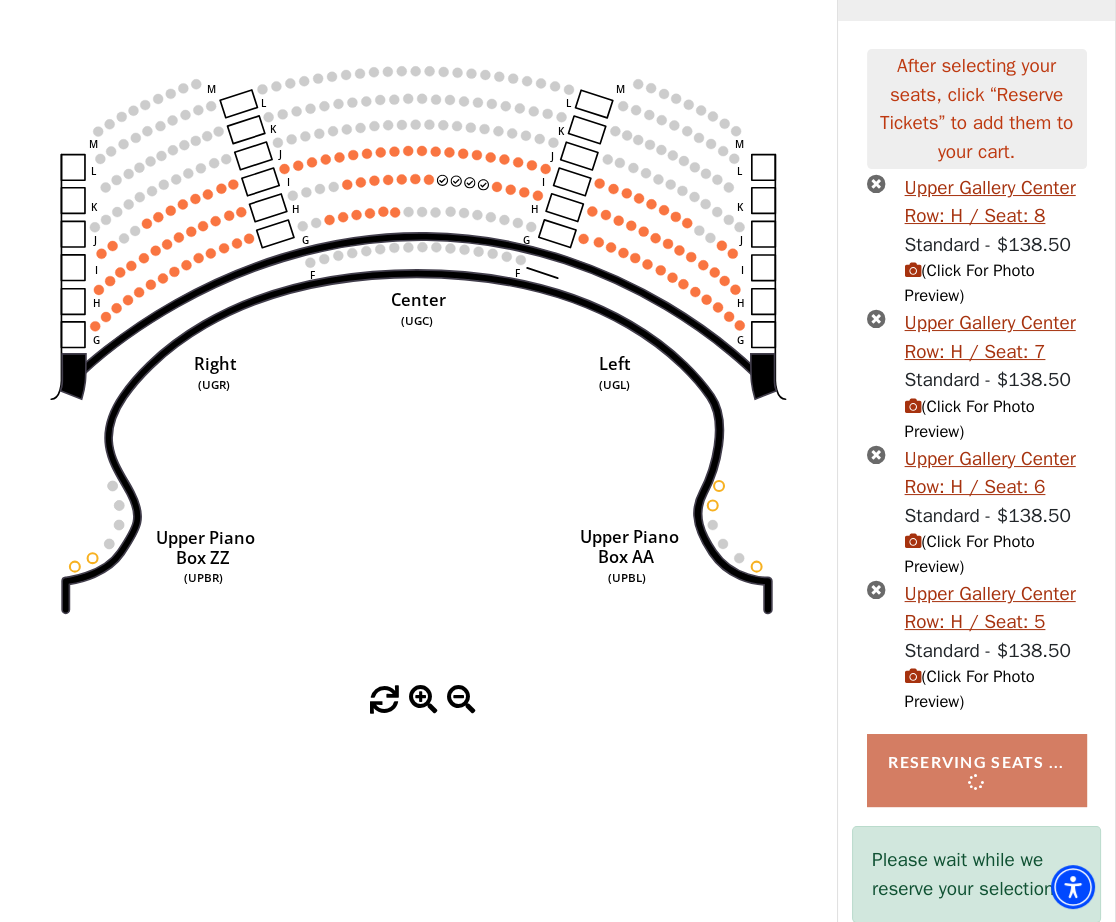 scroll, scrollTop: 303, scrollLeft: 0, axis: vertical 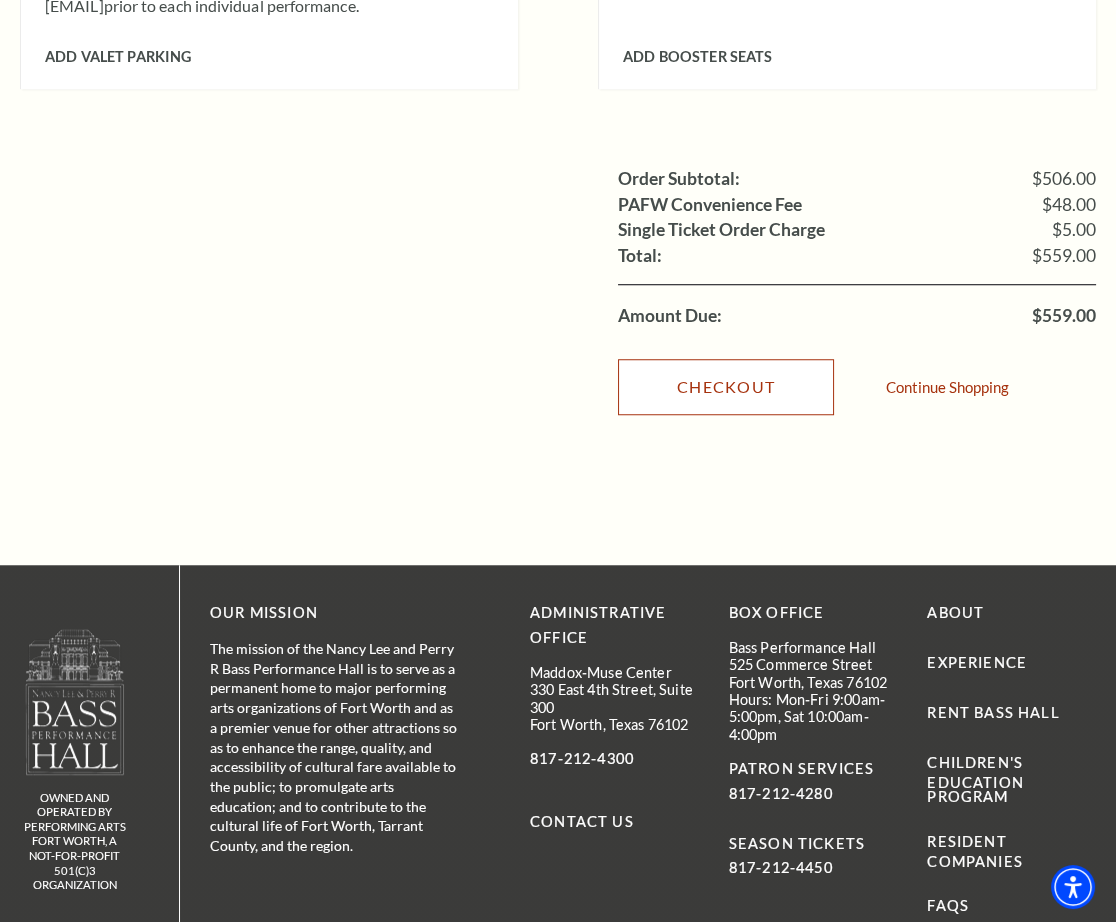 click on "Checkout" at bounding box center [726, 387] 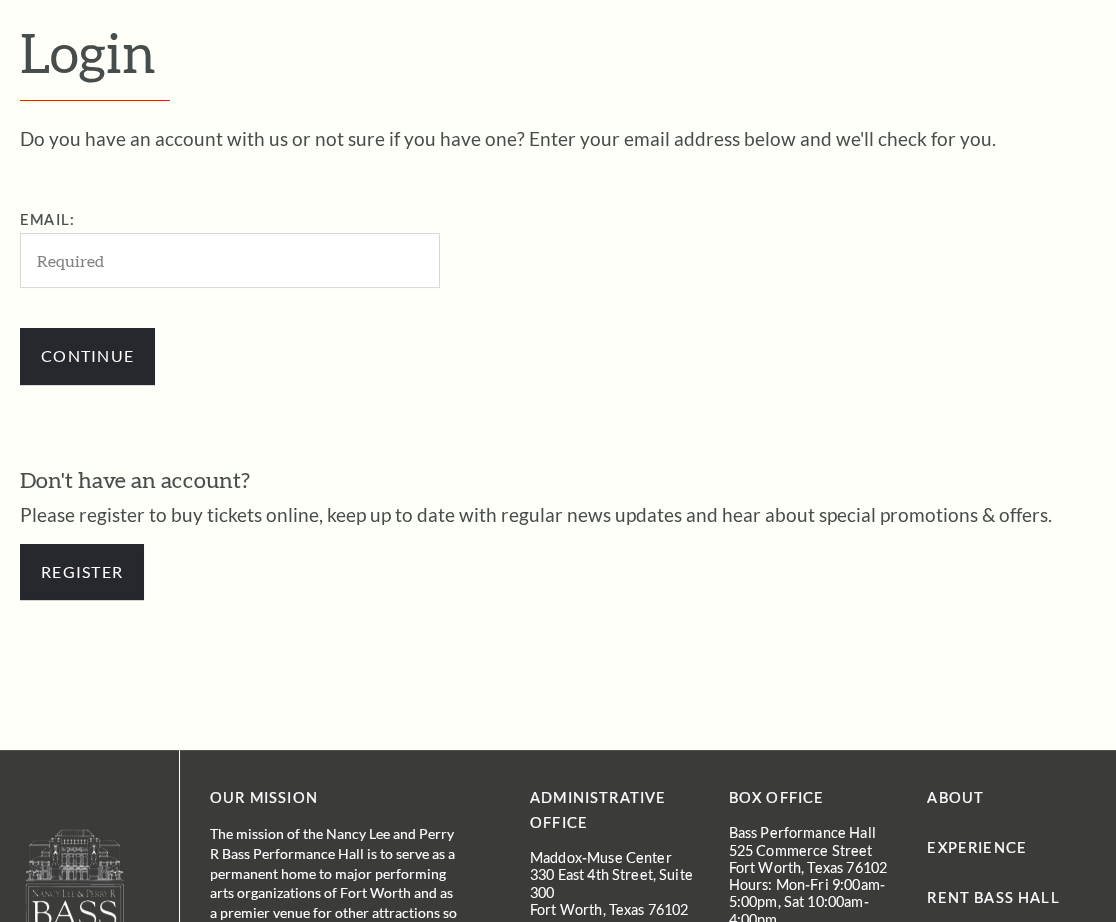 scroll, scrollTop: 0, scrollLeft: 0, axis: both 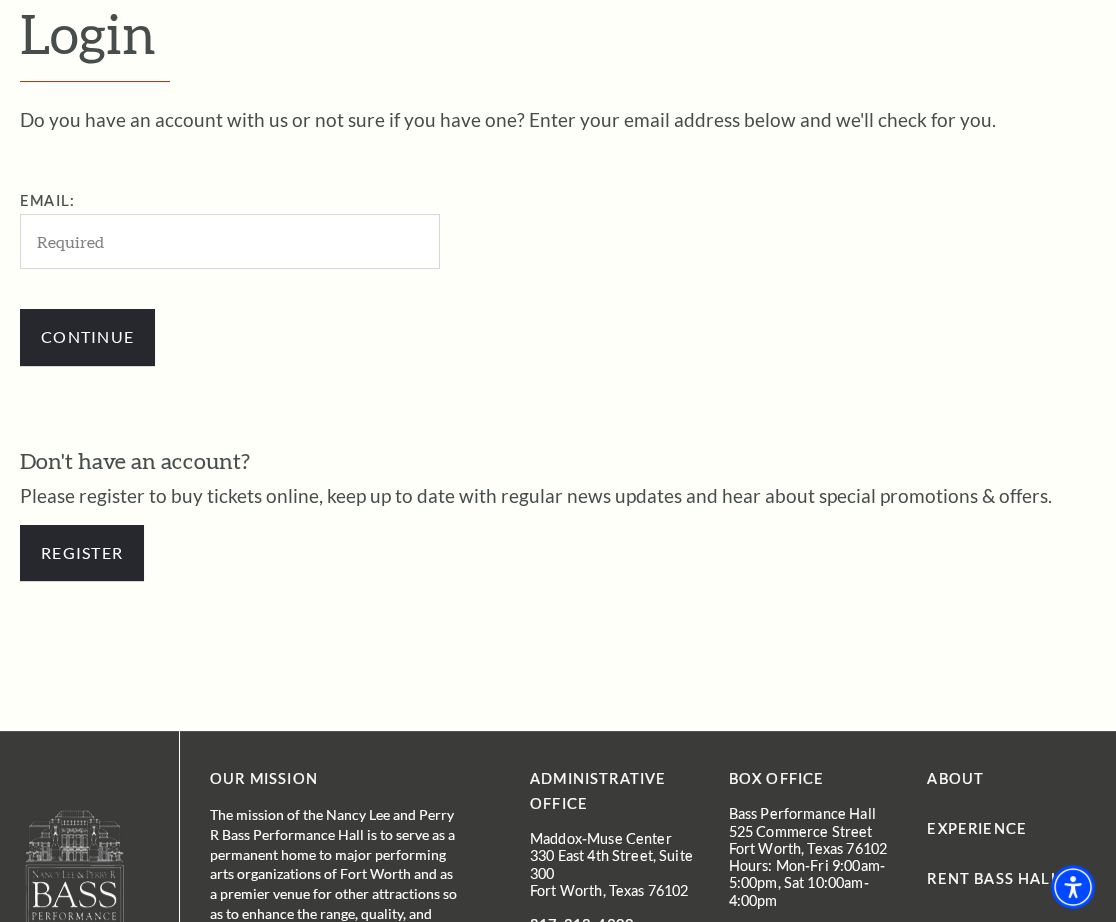 click on "Email:" at bounding box center (230, 241) 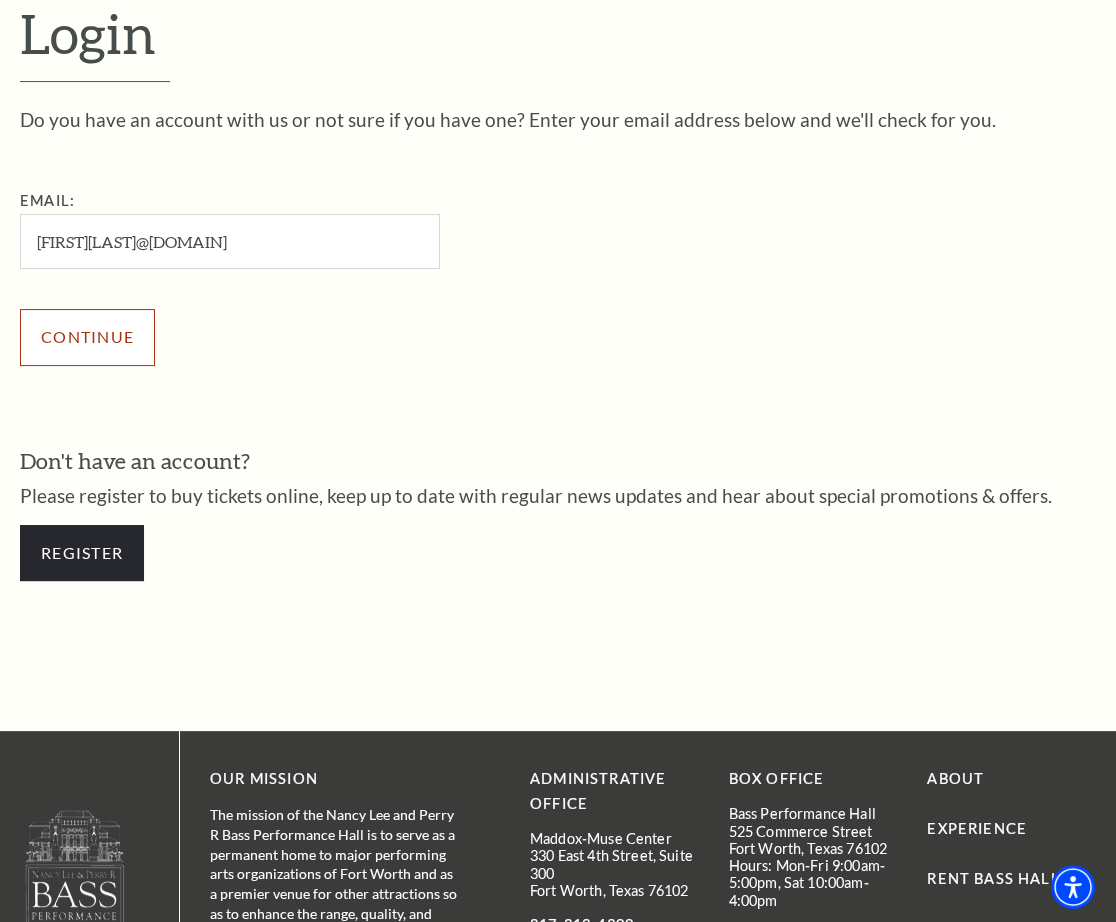 click on "Continue" at bounding box center (87, 337) 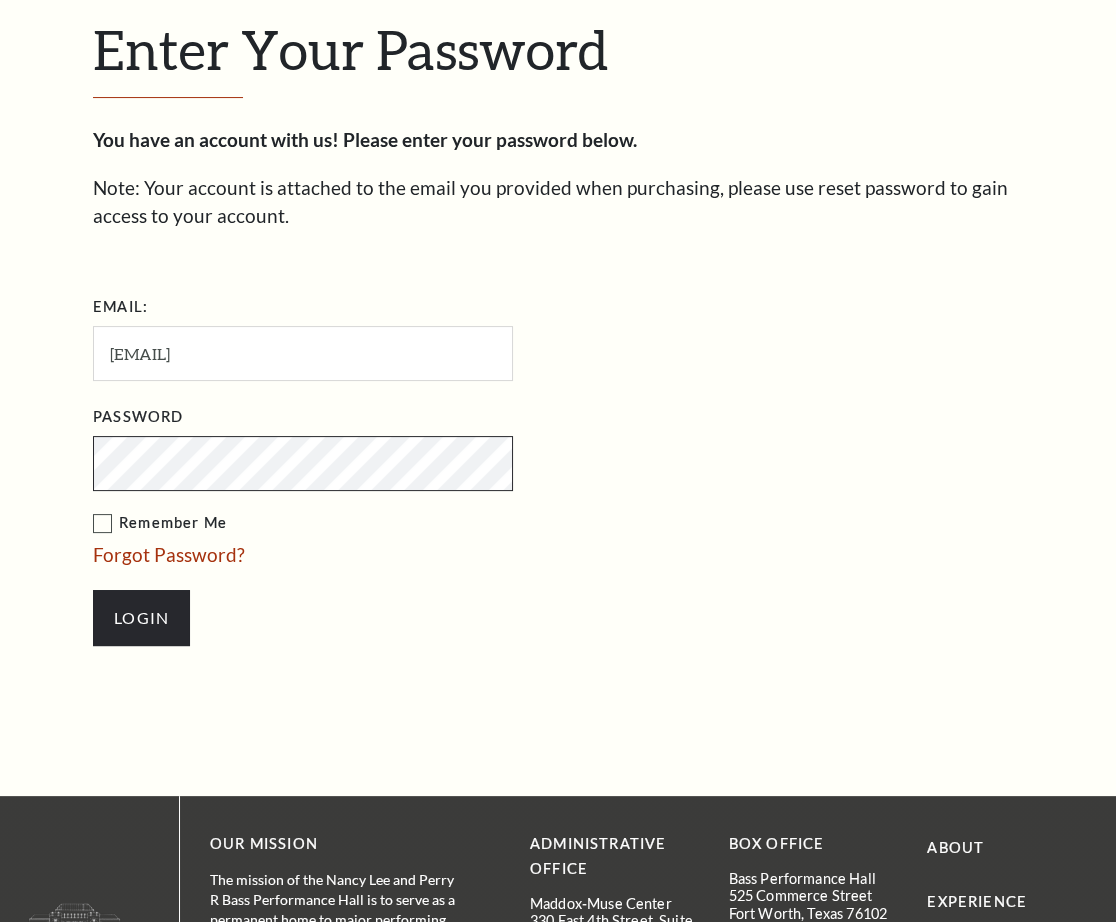 scroll, scrollTop: 505, scrollLeft: 0, axis: vertical 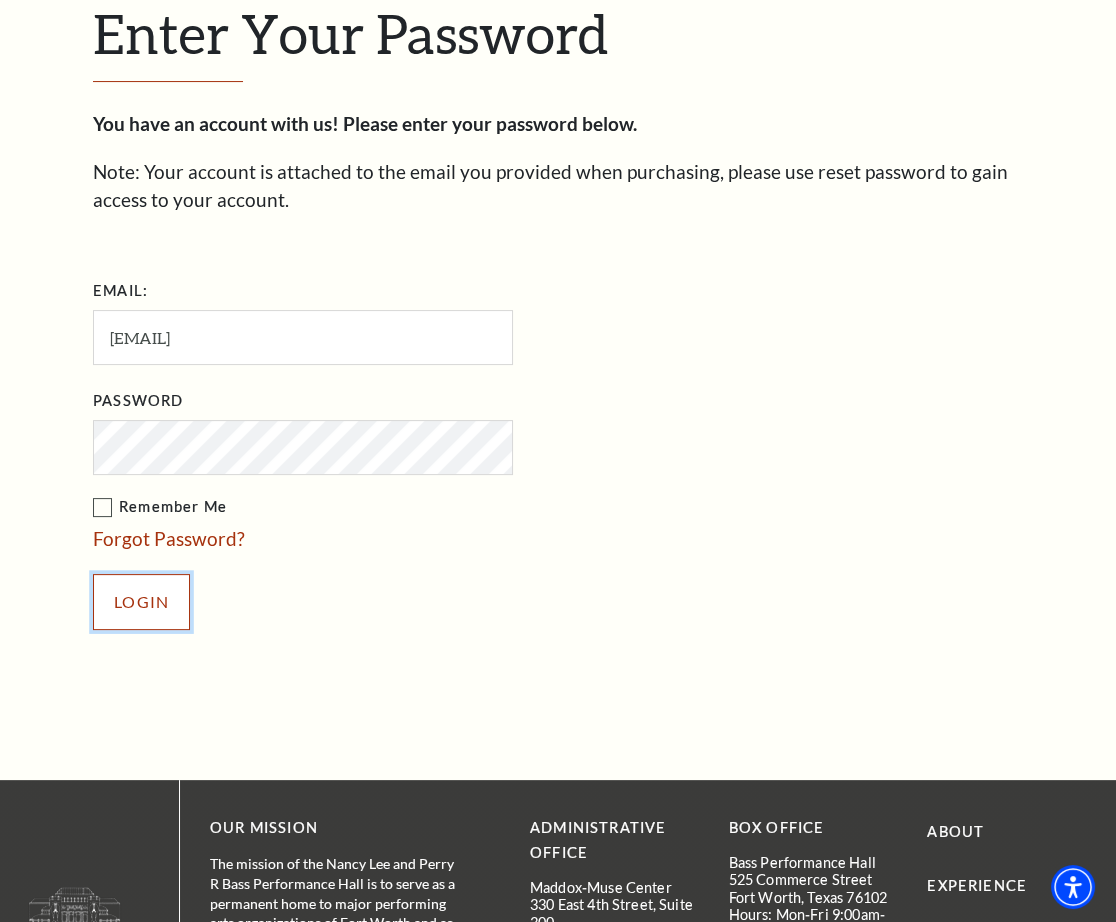 click on "Login" at bounding box center [141, 602] 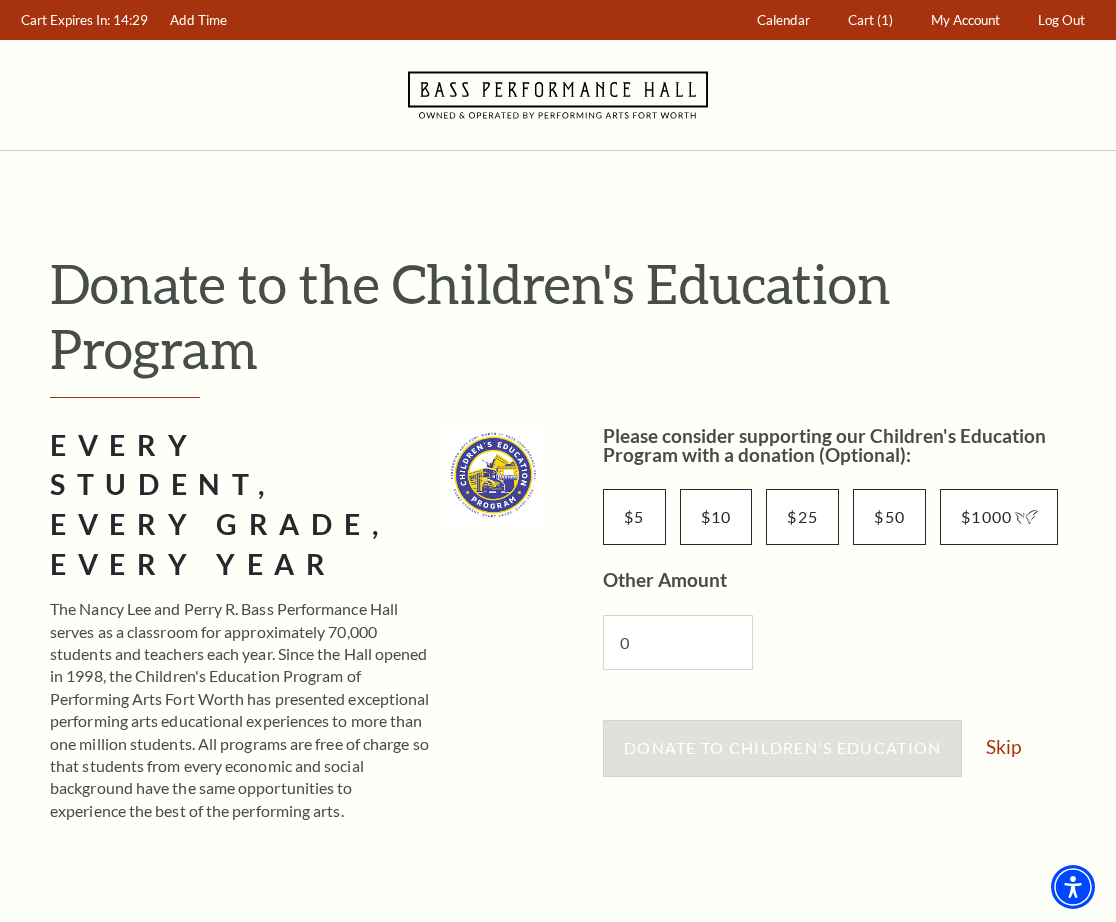 scroll, scrollTop: 466, scrollLeft: 0, axis: vertical 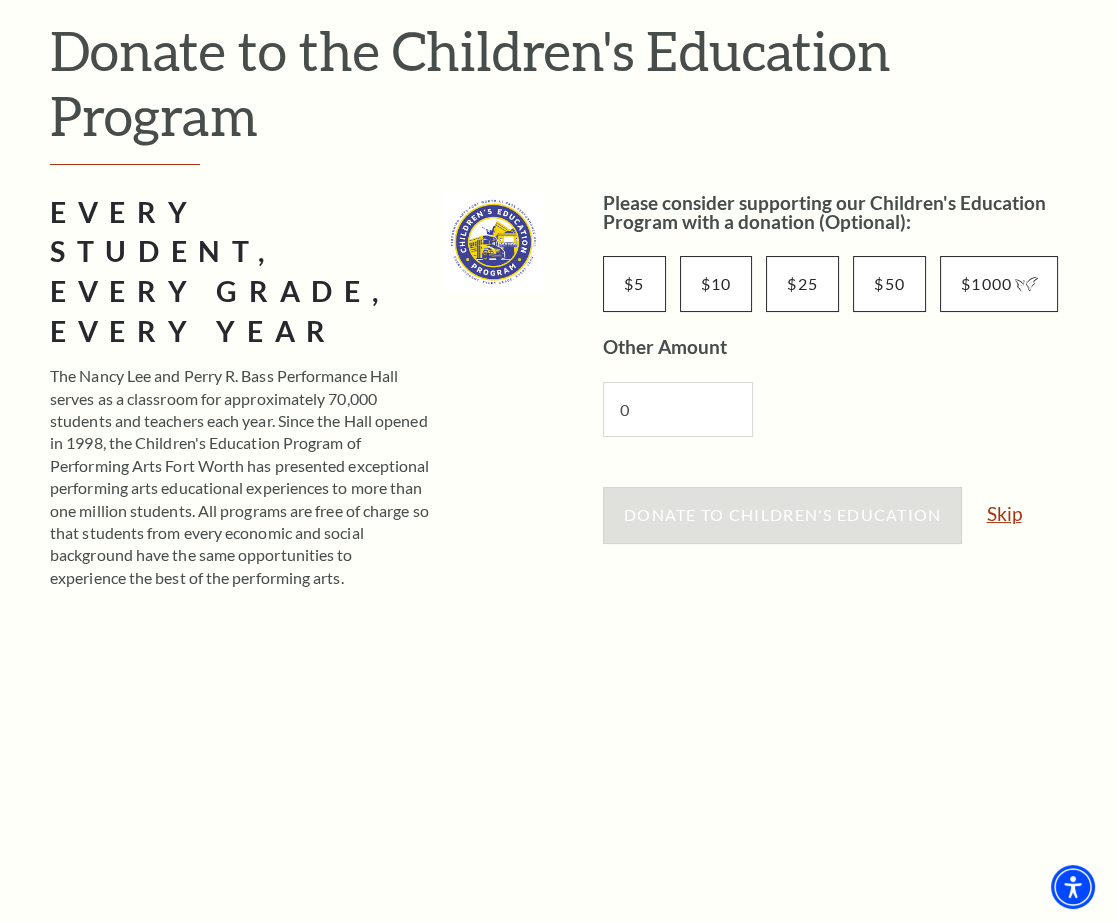 click on "Skip" at bounding box center [1003, 513] 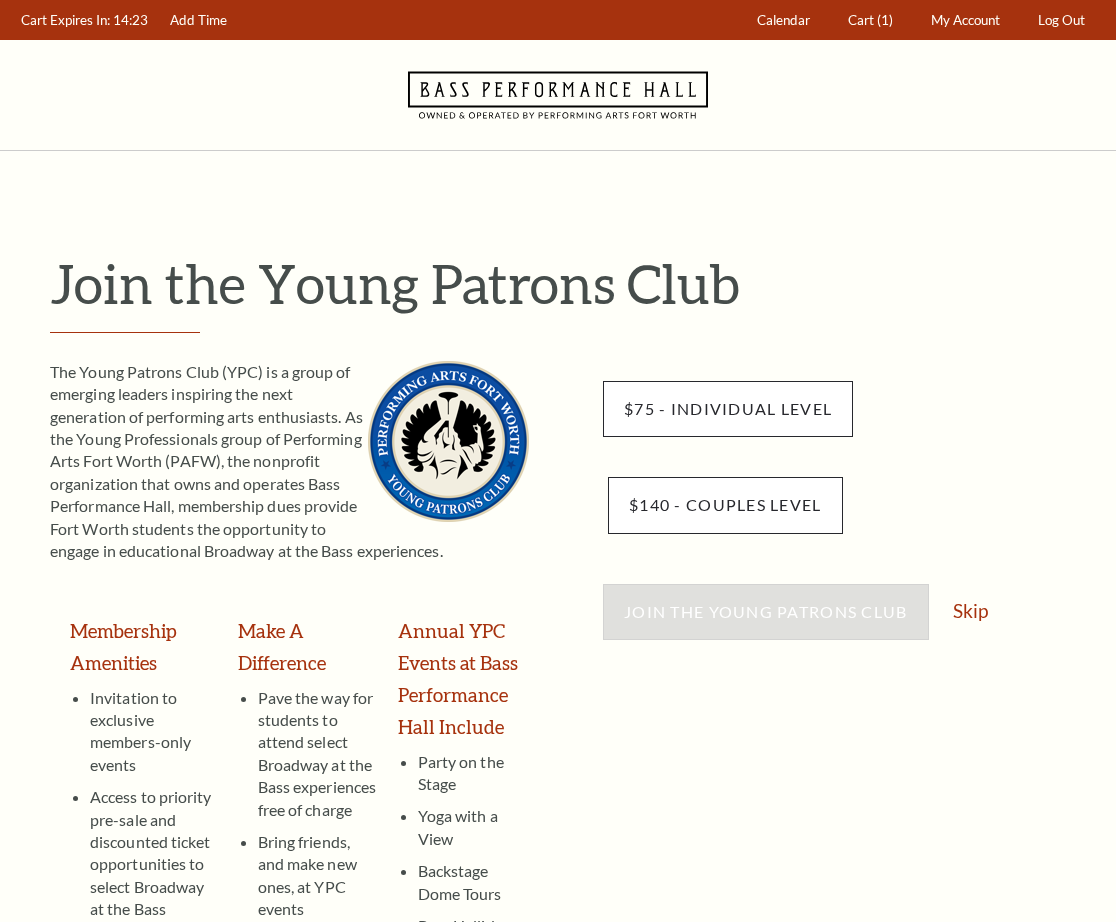 scroll, scrollTop: 0, scrollLeft: 0, axis: both 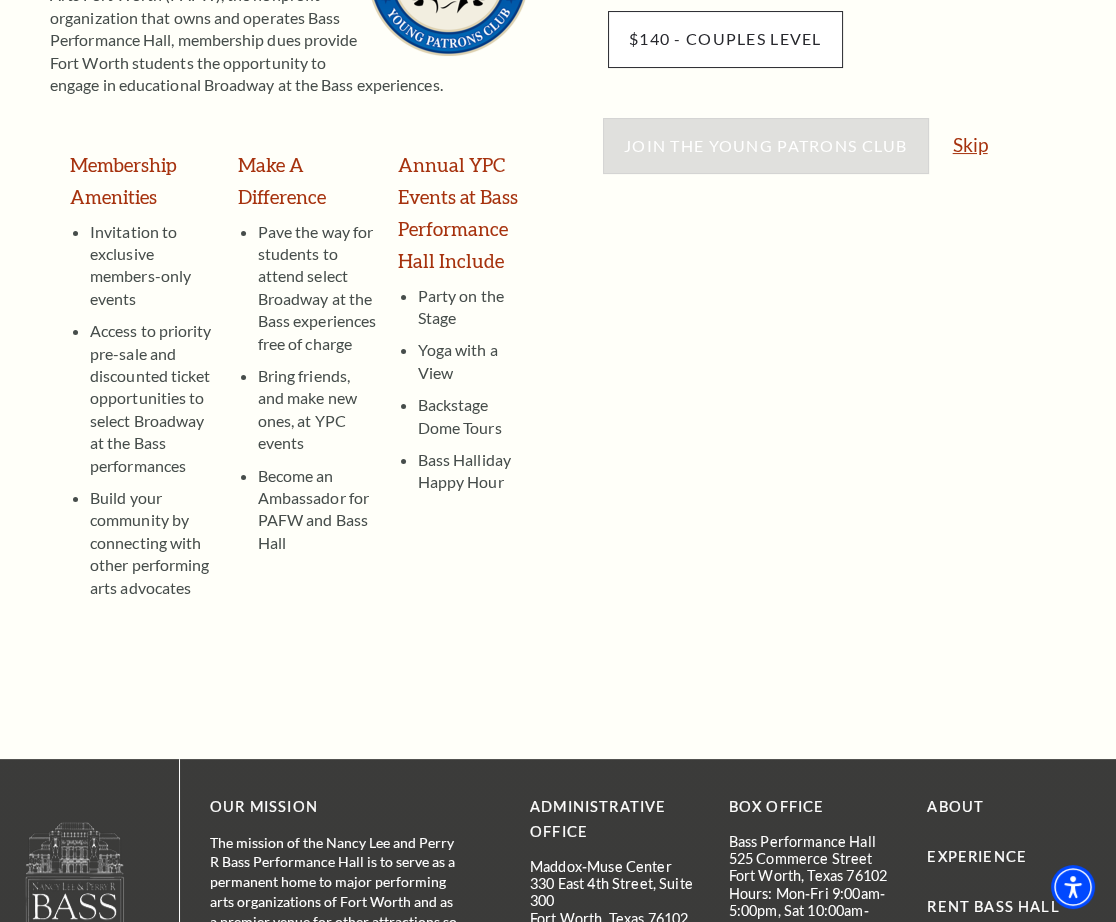click on "Skip" at bounding box center (970, 144) 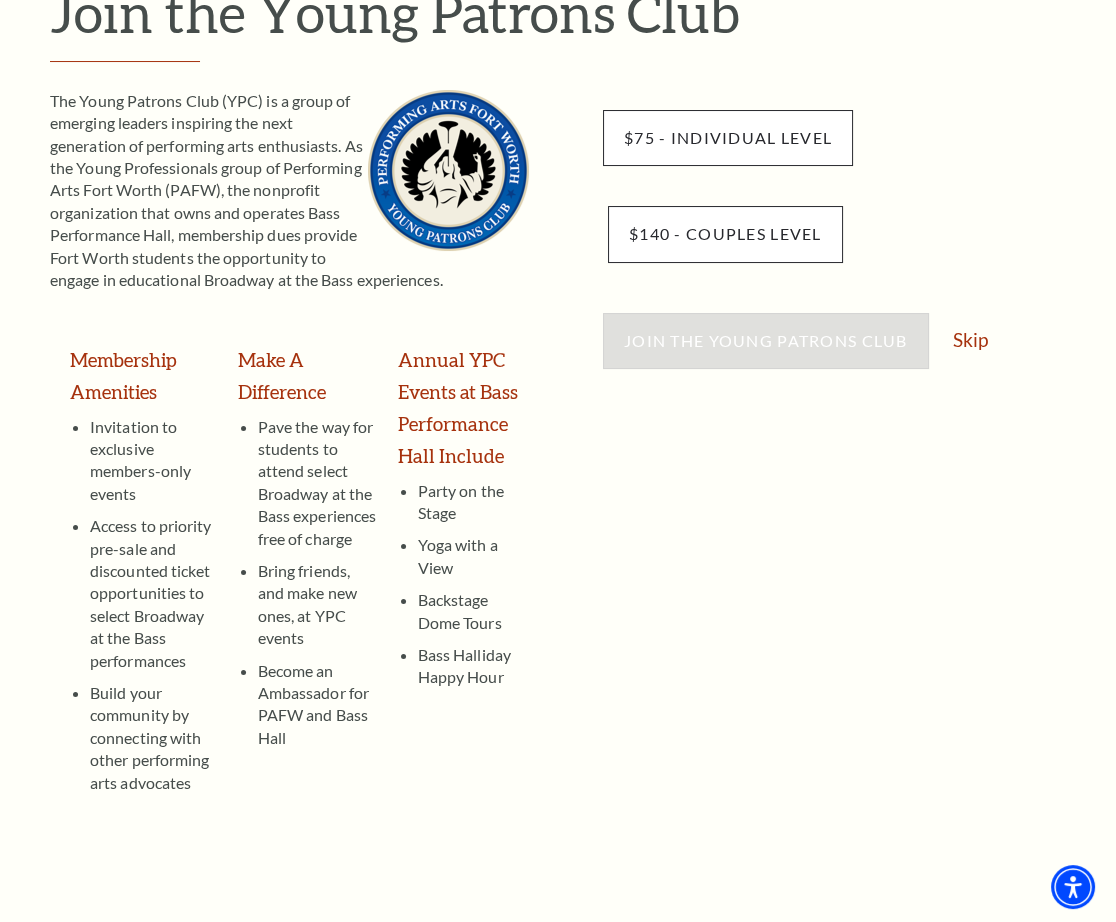scroll, scrollTop: 233, scrollLeft: 0, axis: vertical 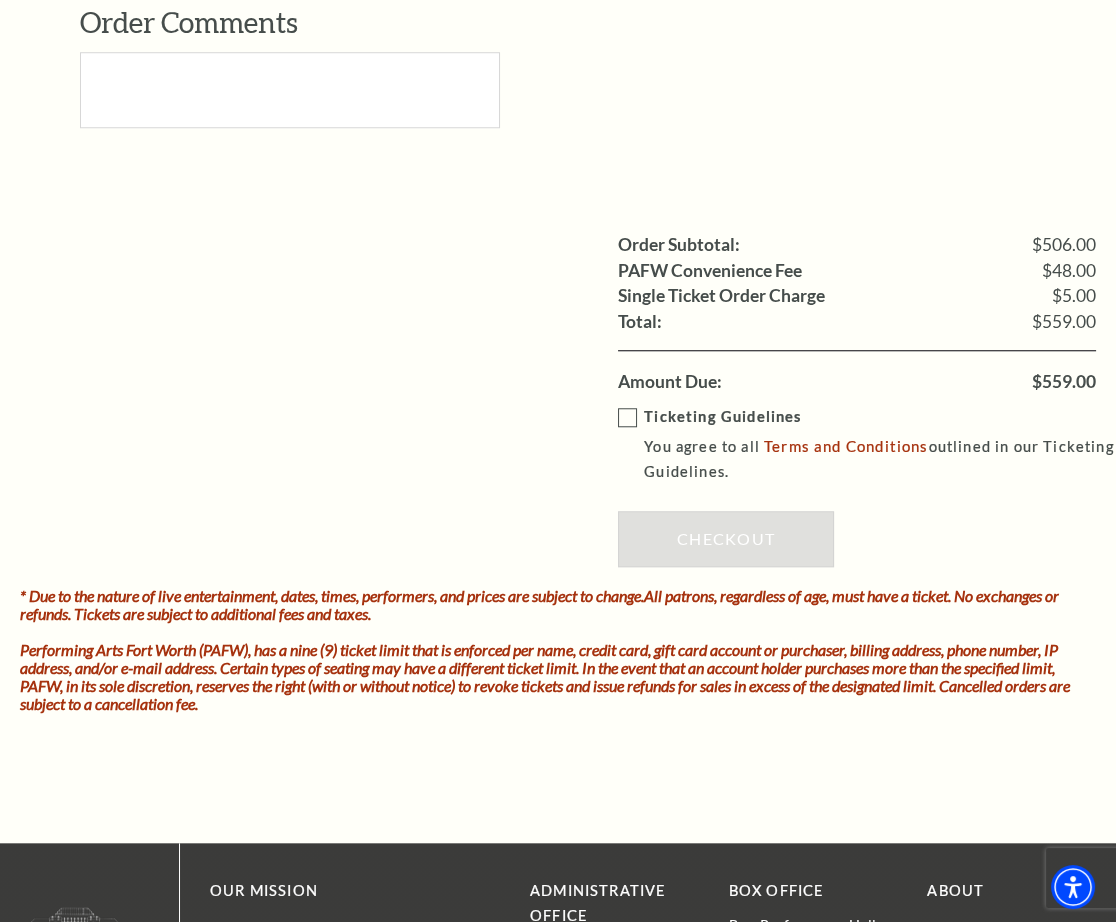 click on "Ticketing Guidelines
You agree to all   Terms and Conditions  outlined in our Ticketing Guidelines." at bounding box center (871, 445) 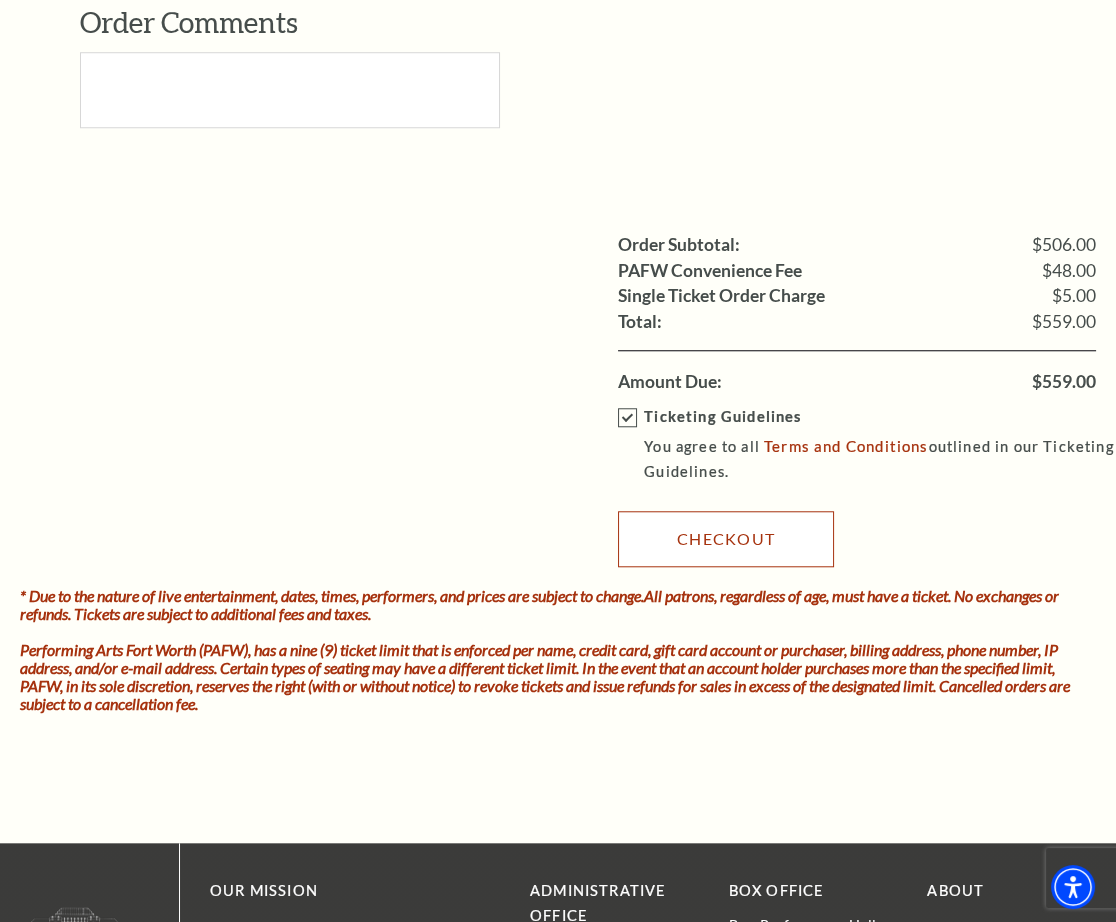 click on "Checkout" at bounding box center (726, 539) 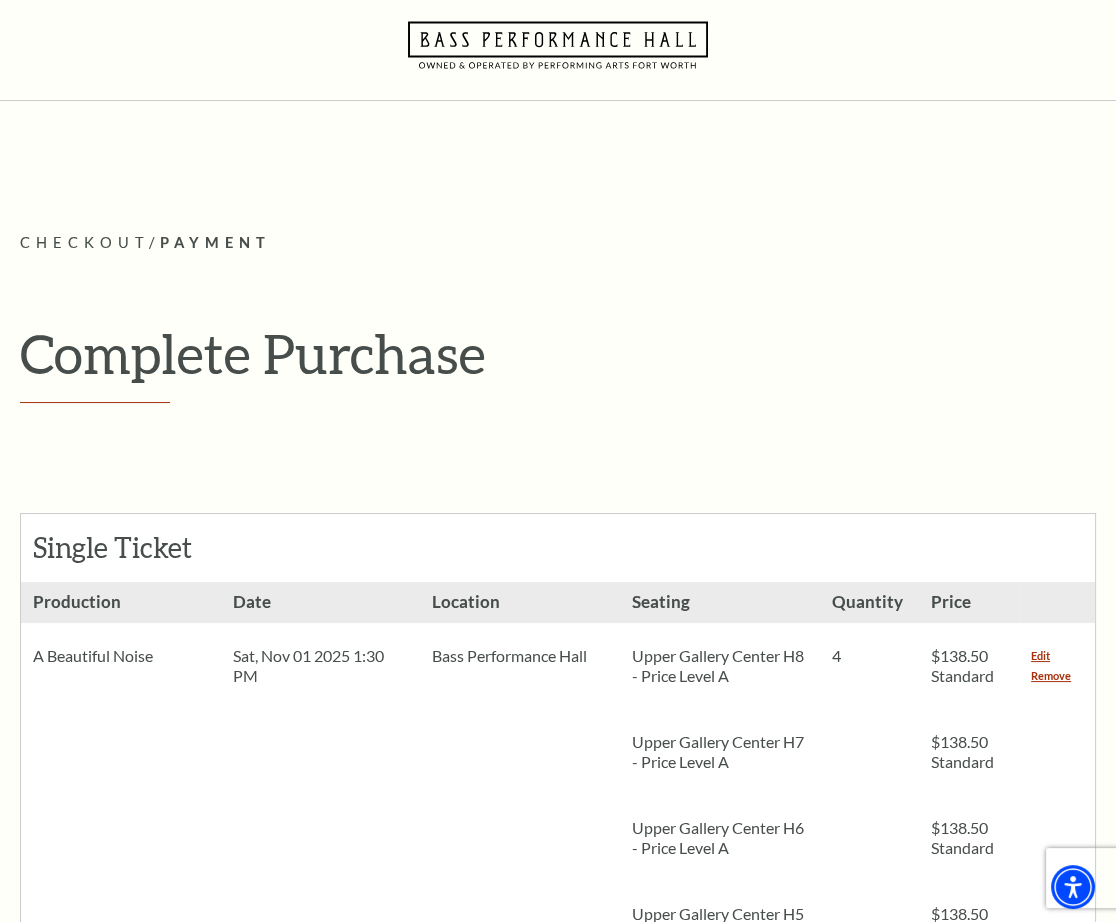 scroll, scrollTop: 0, scrollLeft: 0, axis: both 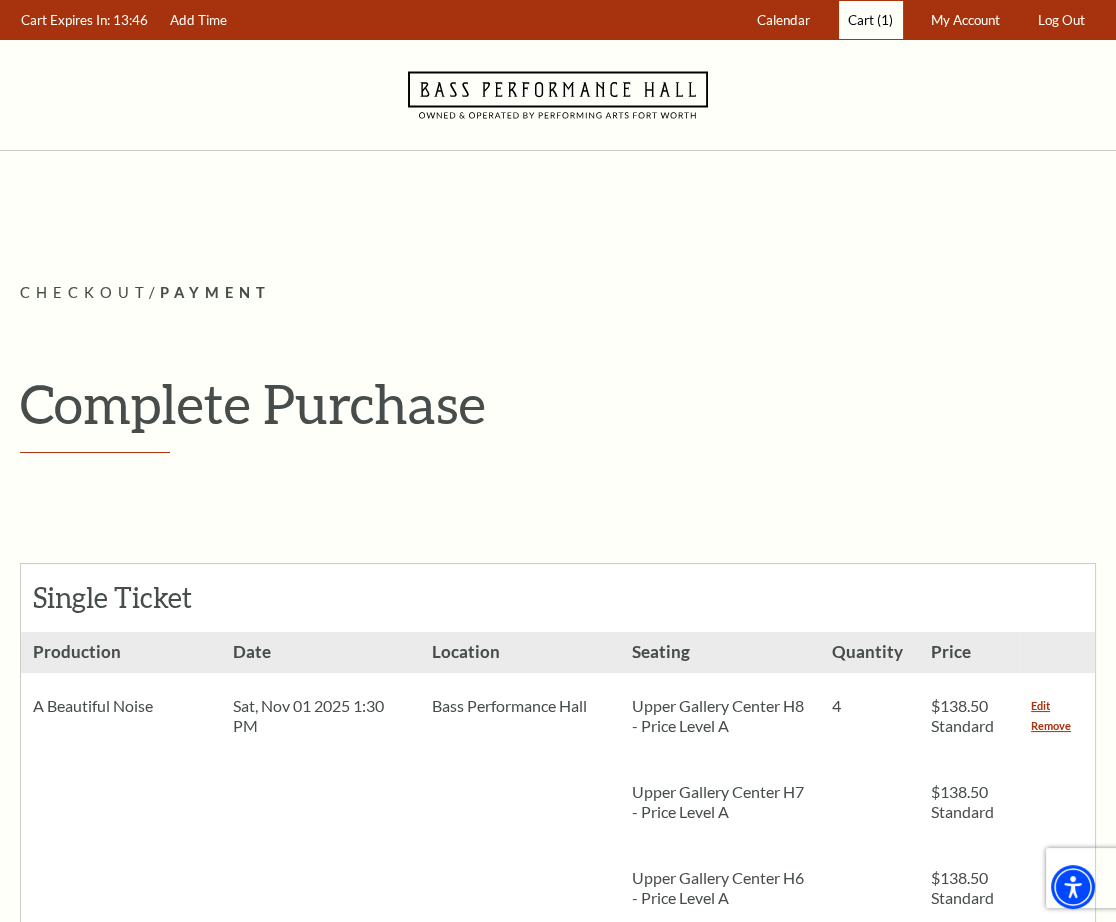 click on "(1)" at bounding box center [885, 20] 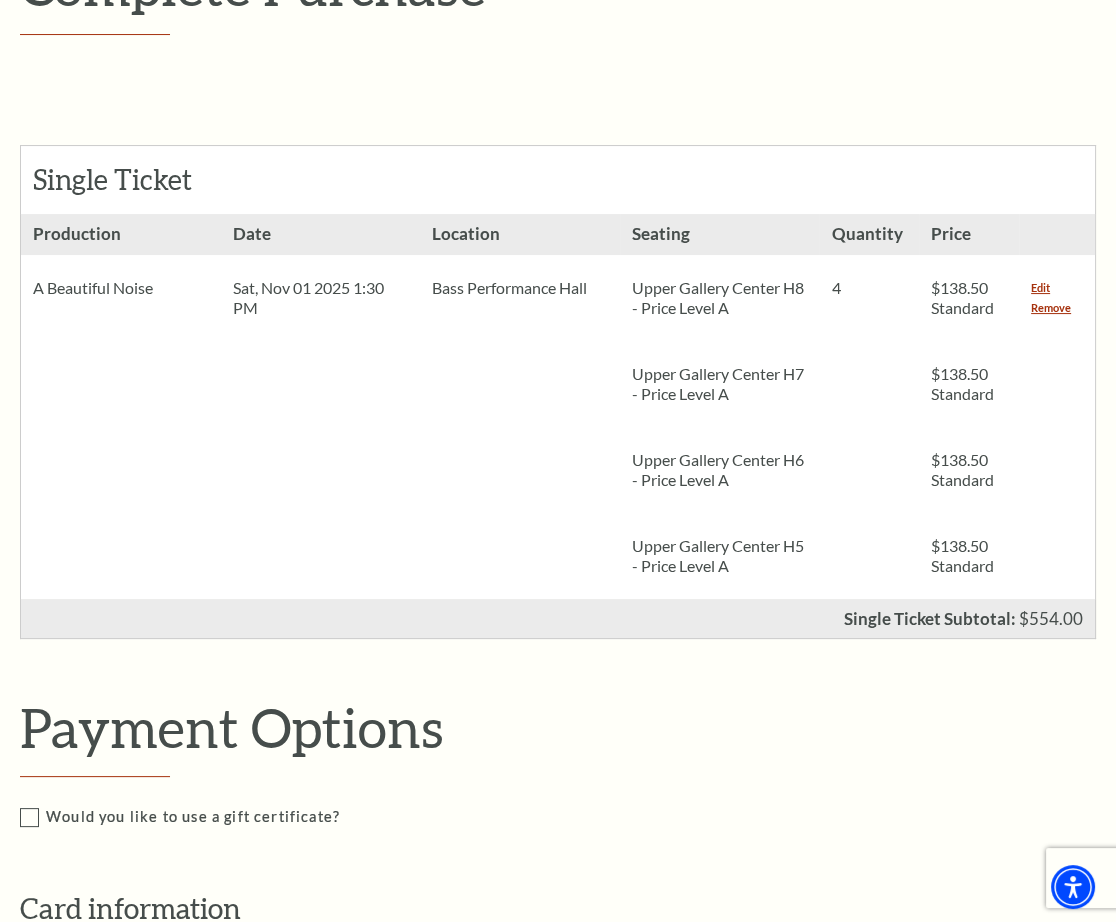 scroll, scrollTop: 466, scrollLeft: 0, axis: vertical 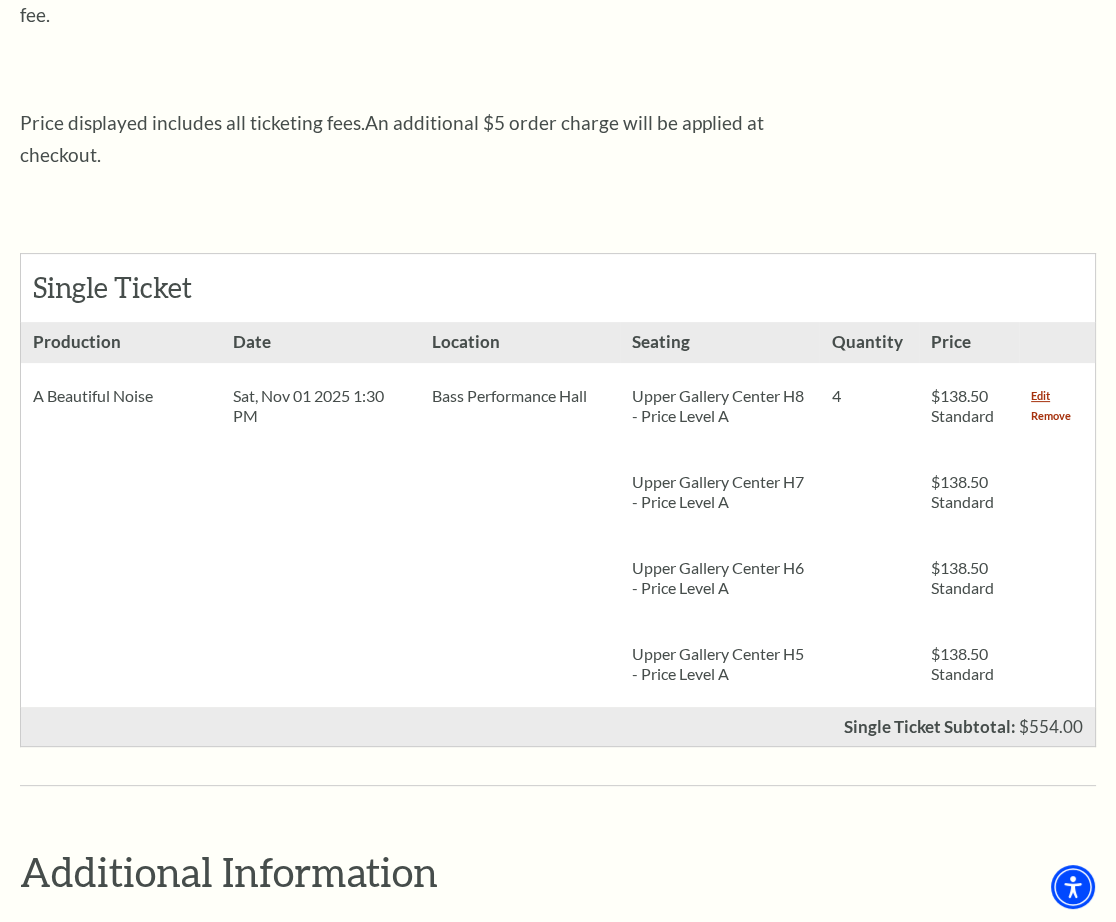 click on "Remove" at bounding box center (1051, 416) 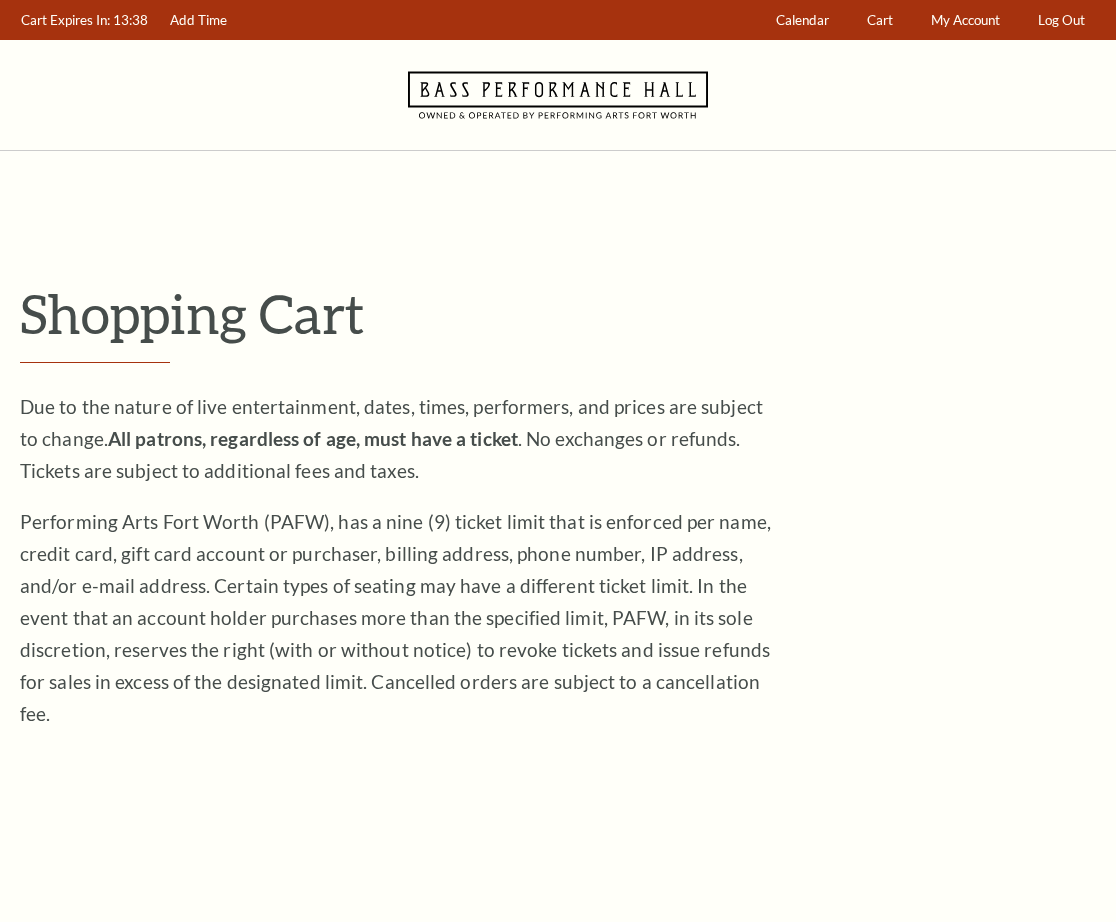 scroll, scrollTop: 0, scrollLeft: 0, axis: both 